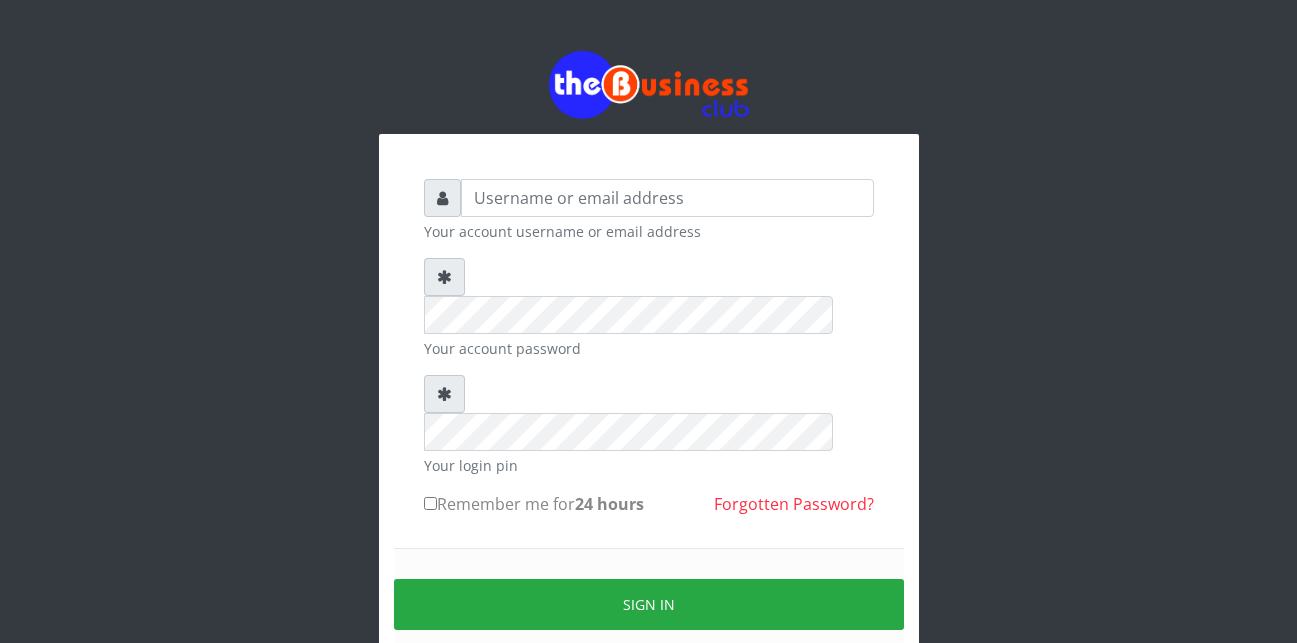 scroll, scrollTop: 0, scrollLeft: 0, axis: both 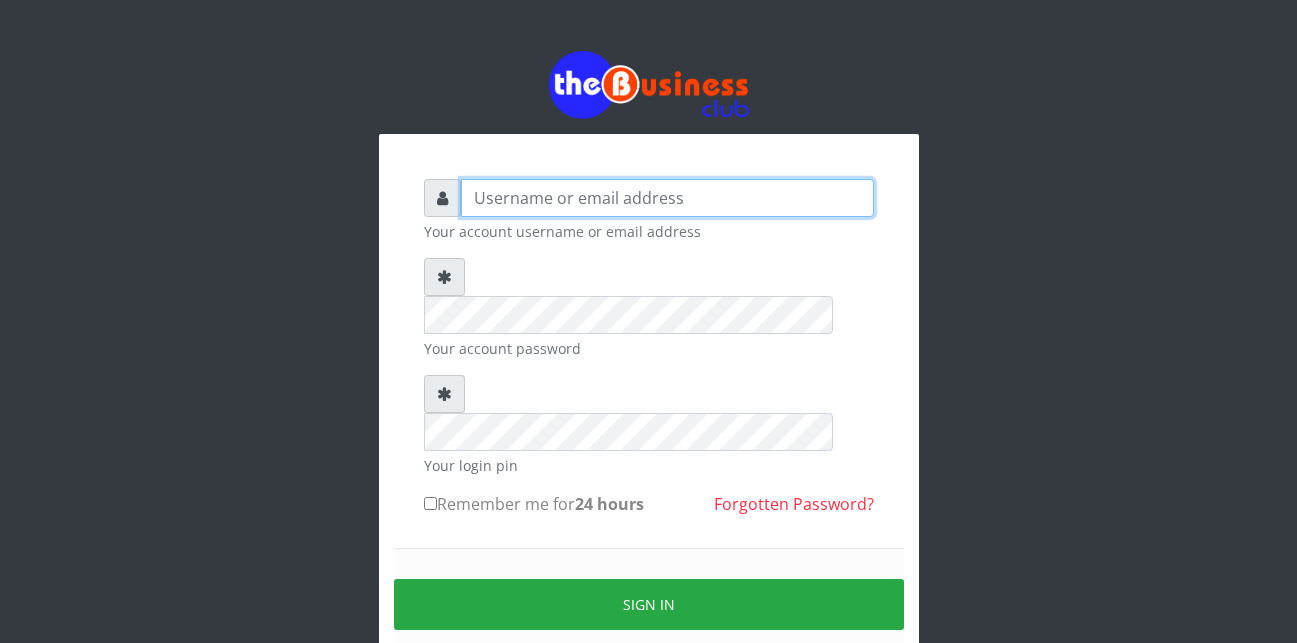 click at bounding box center [667, 198] 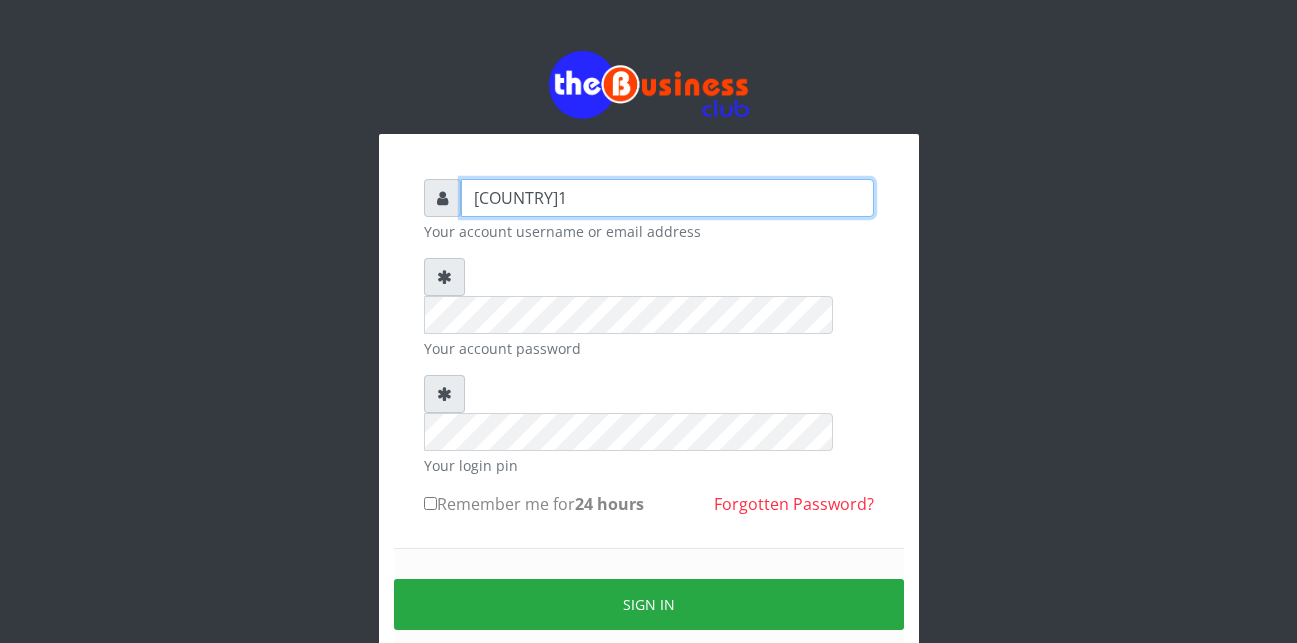 type on "[COUNTRY]1" 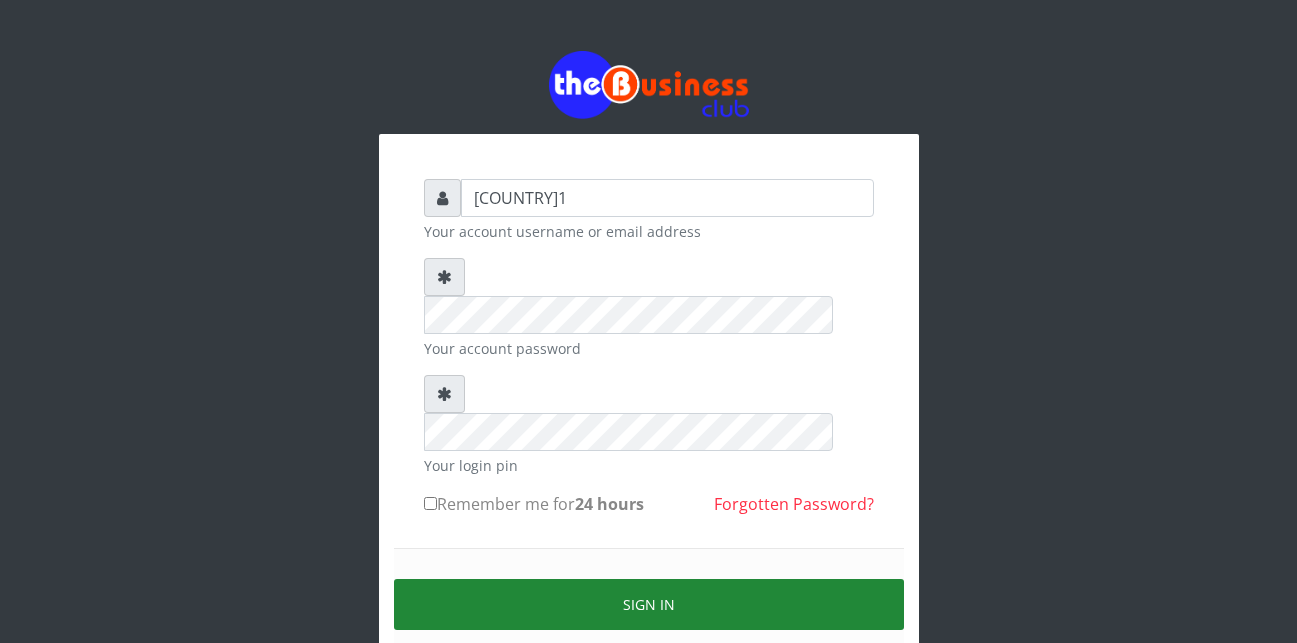click on "Sign in" at bounding box center [649, 604] 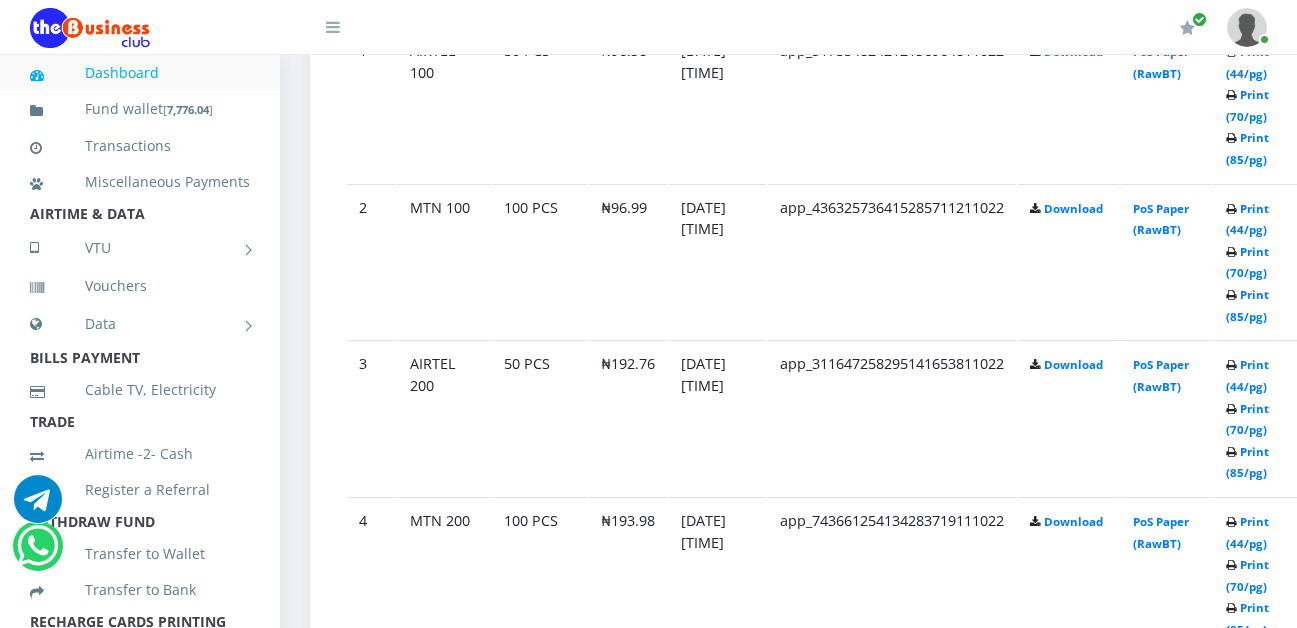 scroll, scrollTop: 1280, scrollLeft: 0, axis: vertical 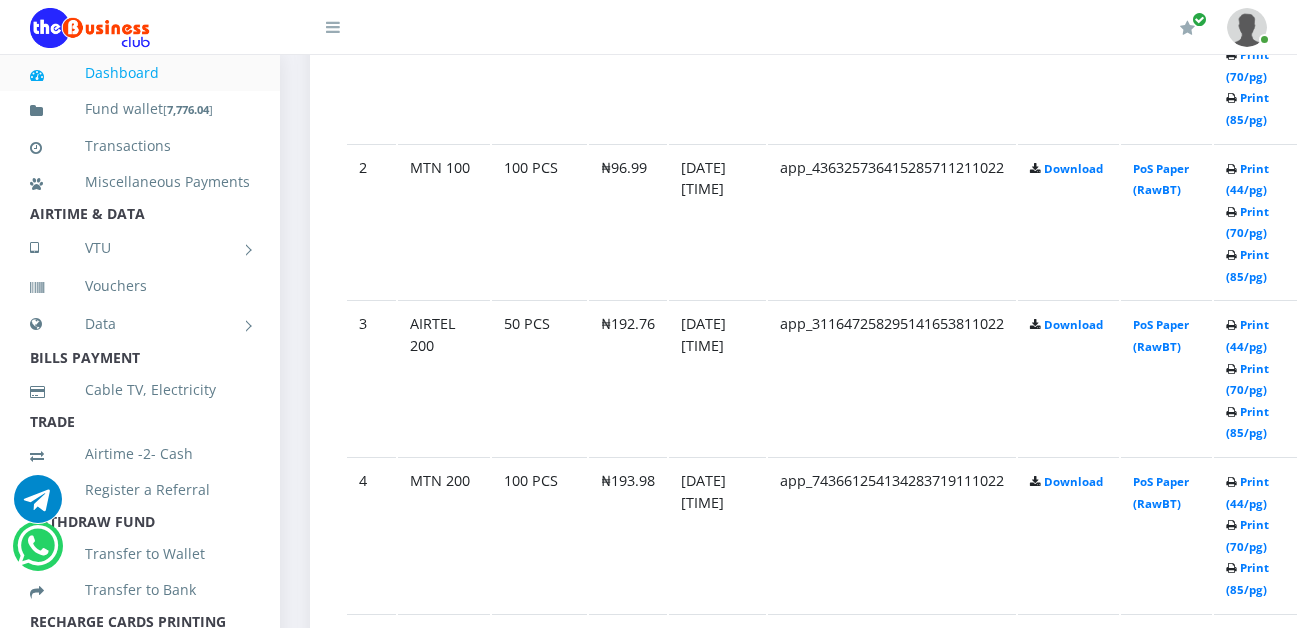 drag, startPoint x: 0, startPoint y: 0, endPoint x: 751, endPoint y: 265, distance: 796.38306 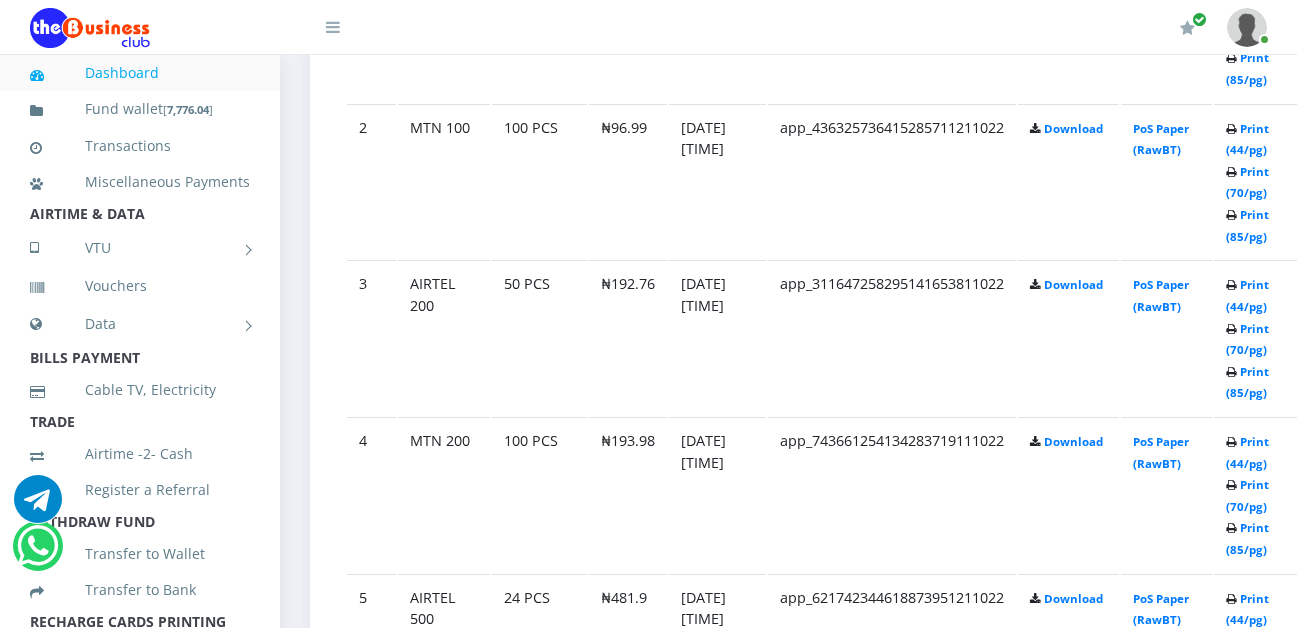 scroll, scrollTop: 1360, scrollLeft: 0, axis: vertical 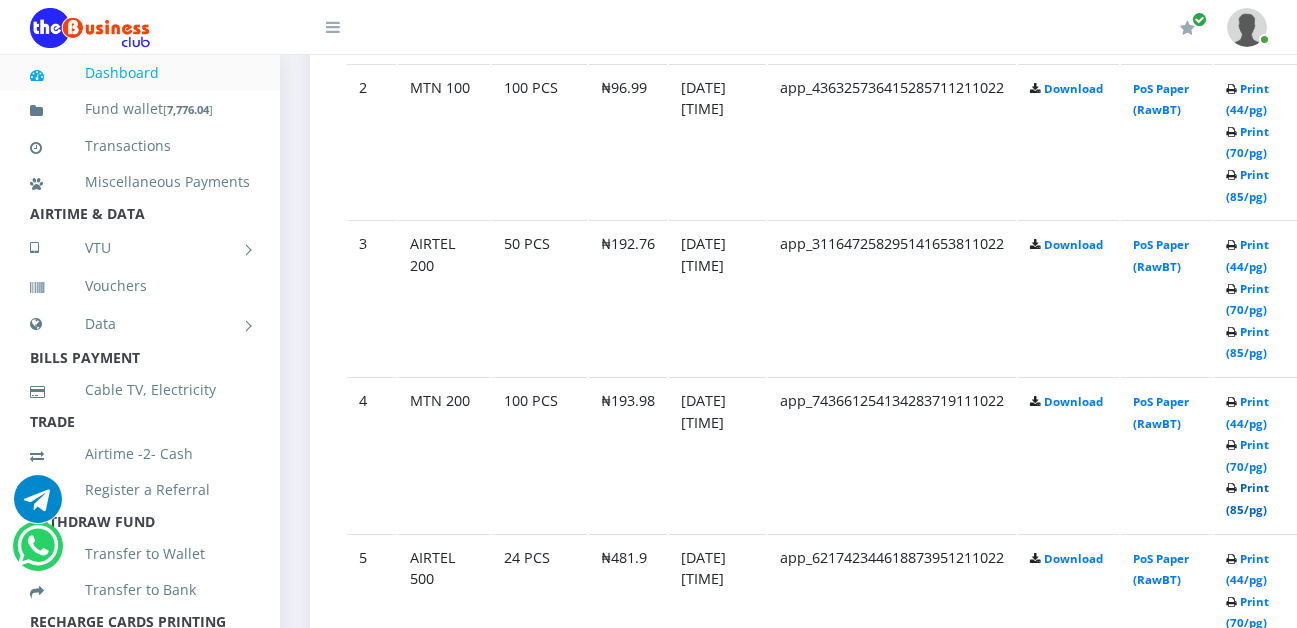 click on "Print (85/pg)" at bounding box center [1220, 495] 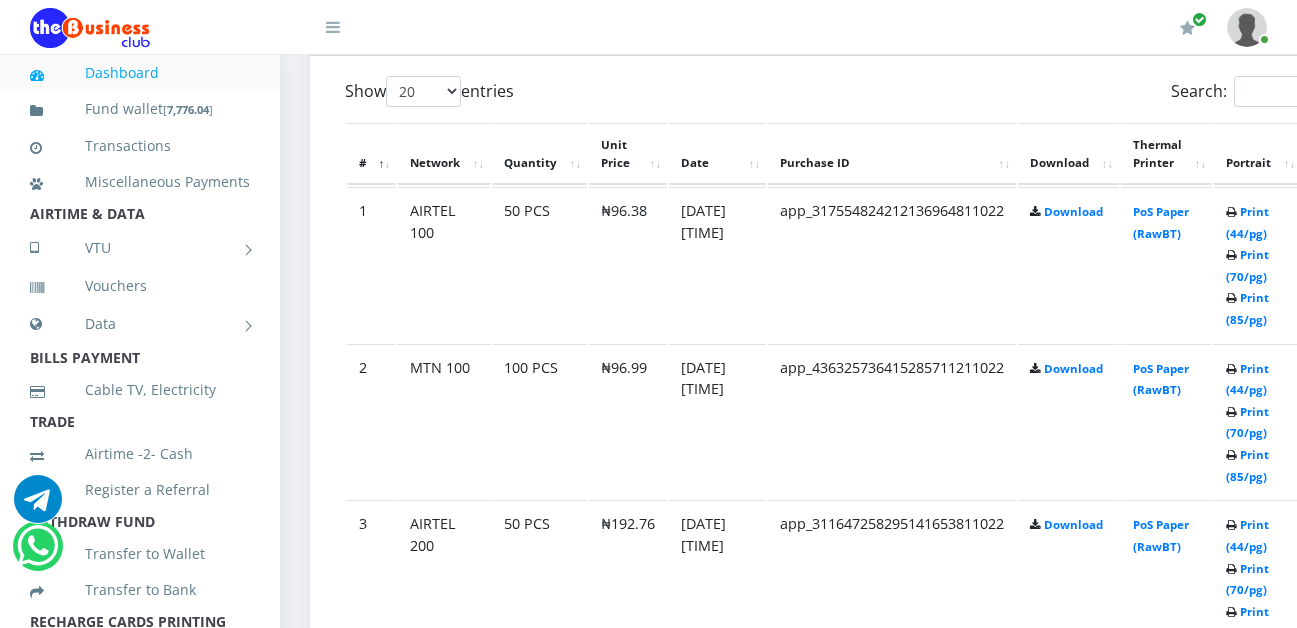 scroll, scrollTop: 1160, scrollLeft: 0, axis: vertical 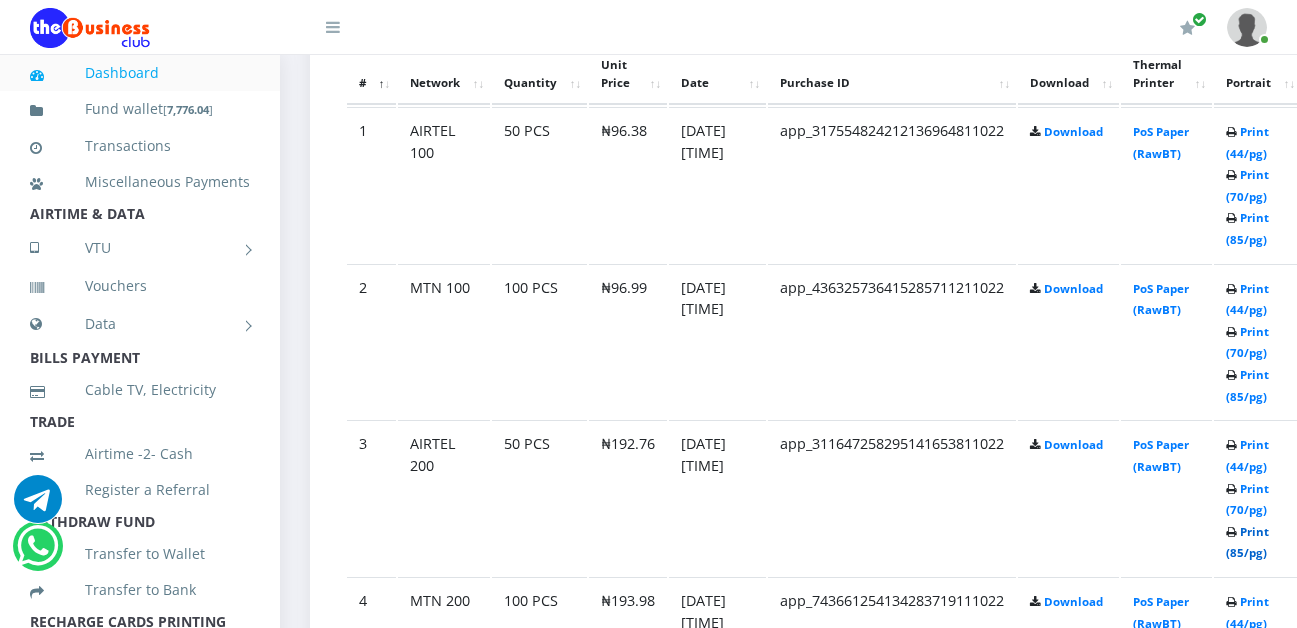 click on "Print (85/pg)" at bounding box center [1220, 538] 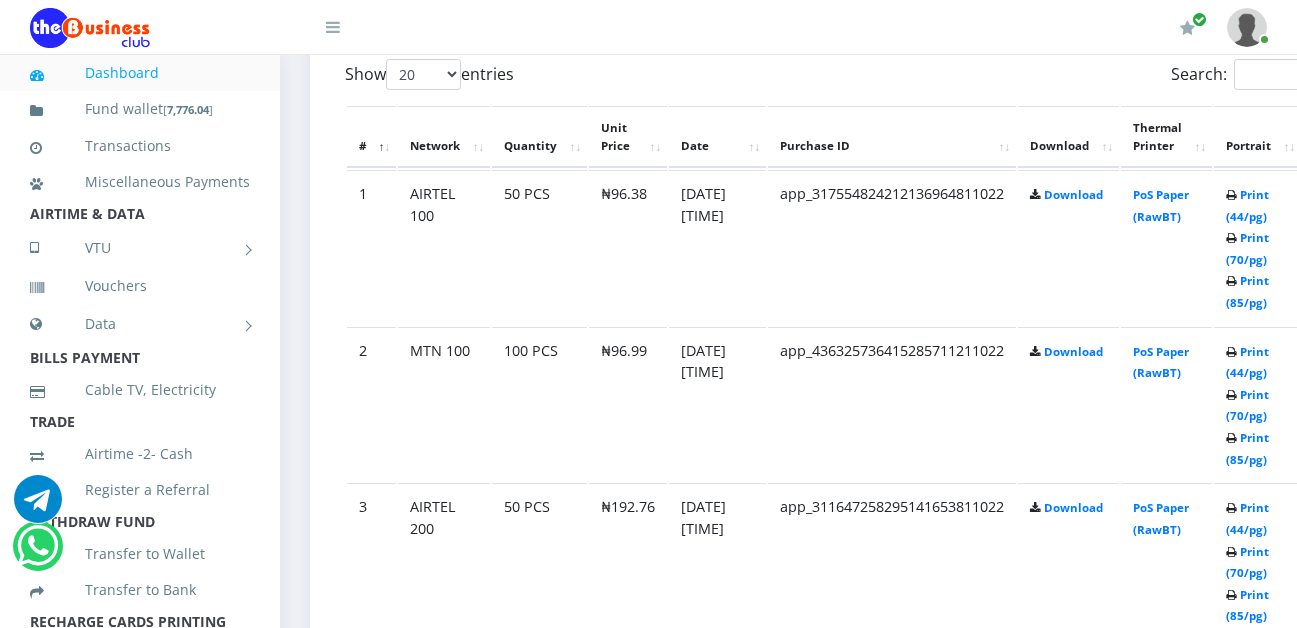 scroll, scrollTop: 1160, scrollLeft: 0, axis: vertical 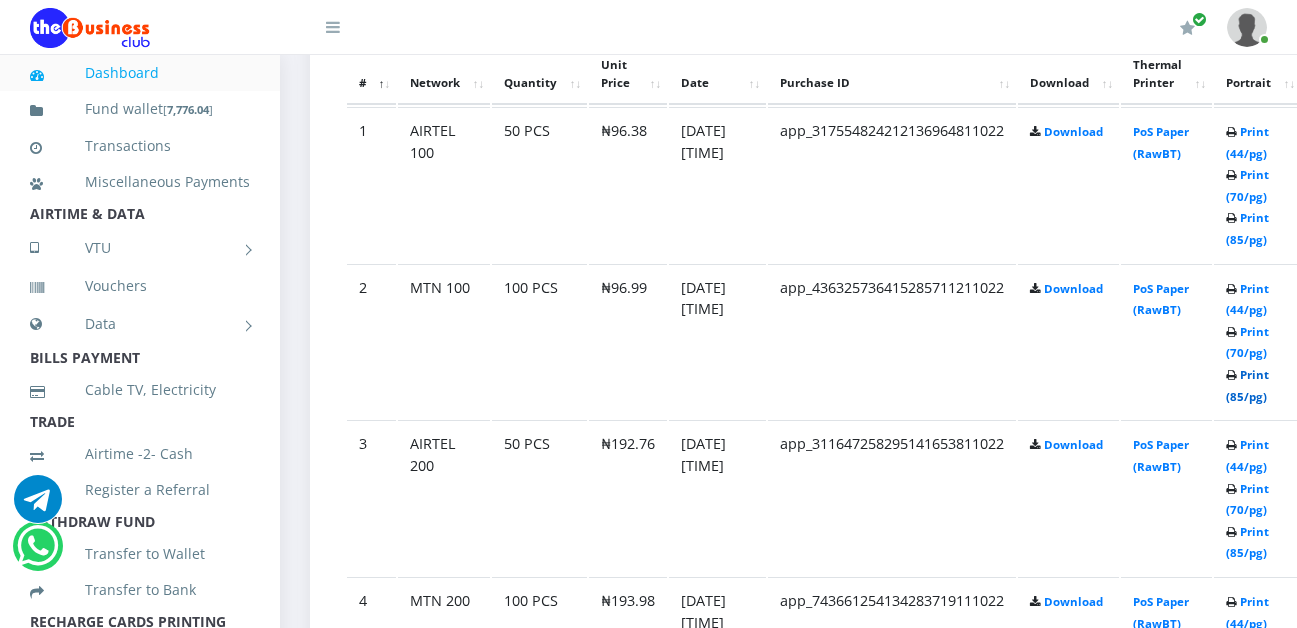click on "Print (85/pg)" at bounding box center [1220, 381] 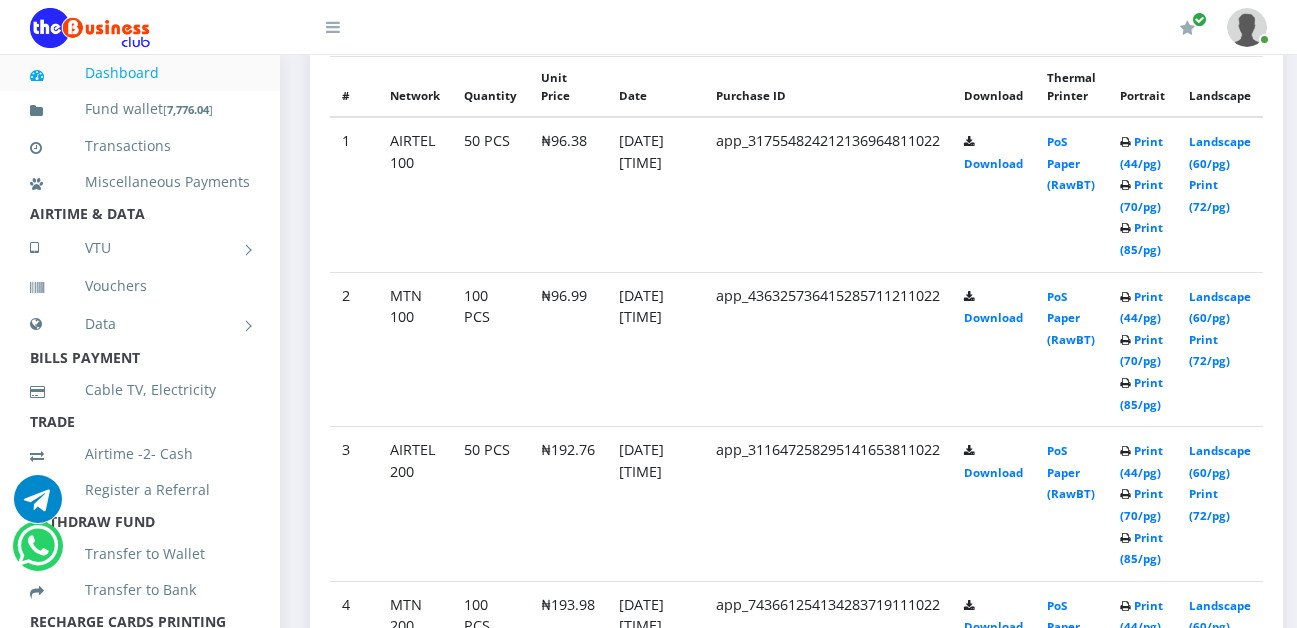 scroll, scrollTop: 1162, scrollLeft: 0, axis: vertical 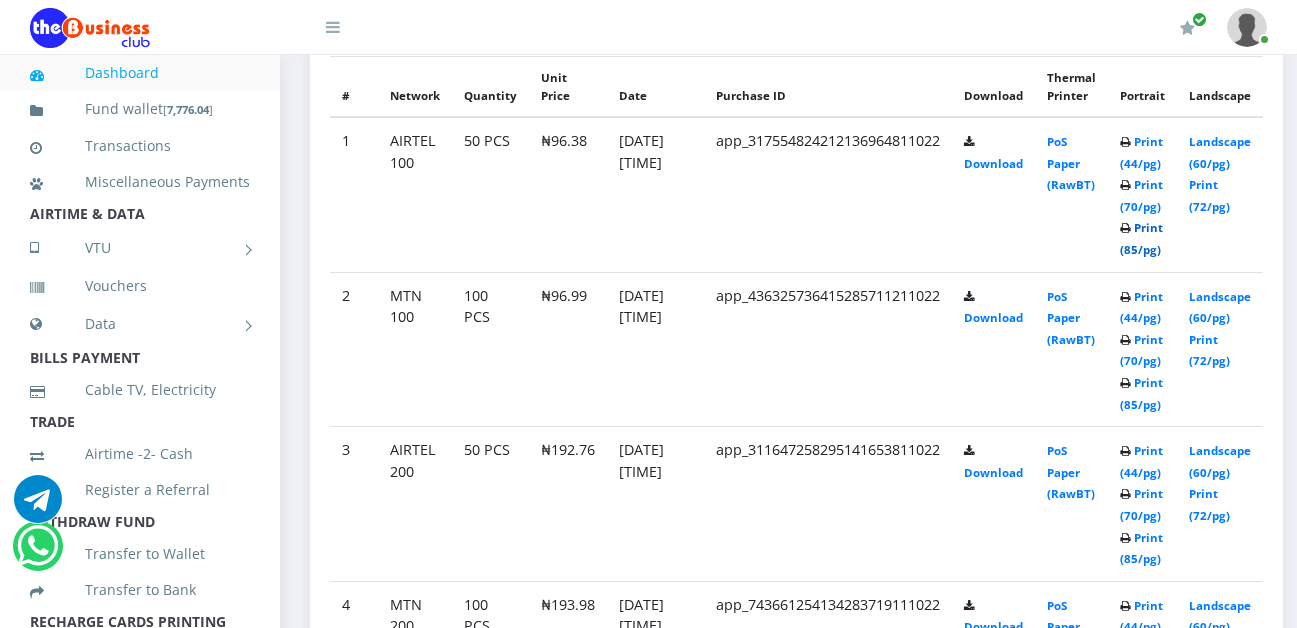 click on "Print (85/pg)" at bounding box center [1121, 236] 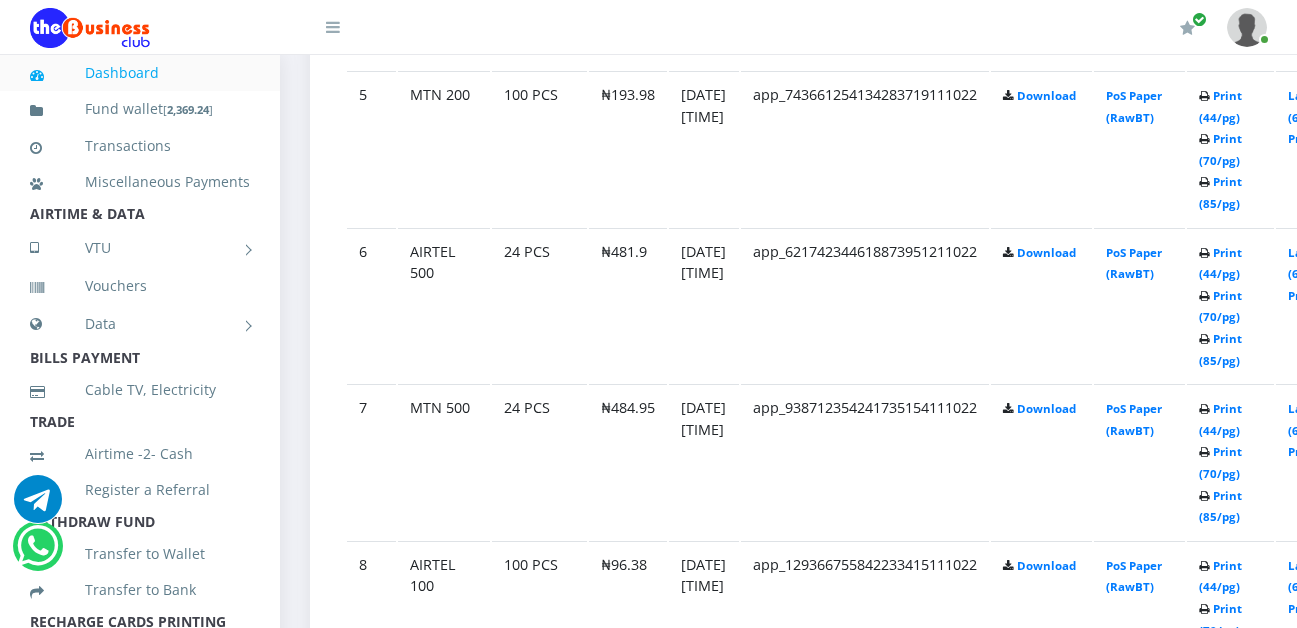 scroll, scrollTop: 1859, scrollLeft: 0, axis: vertical 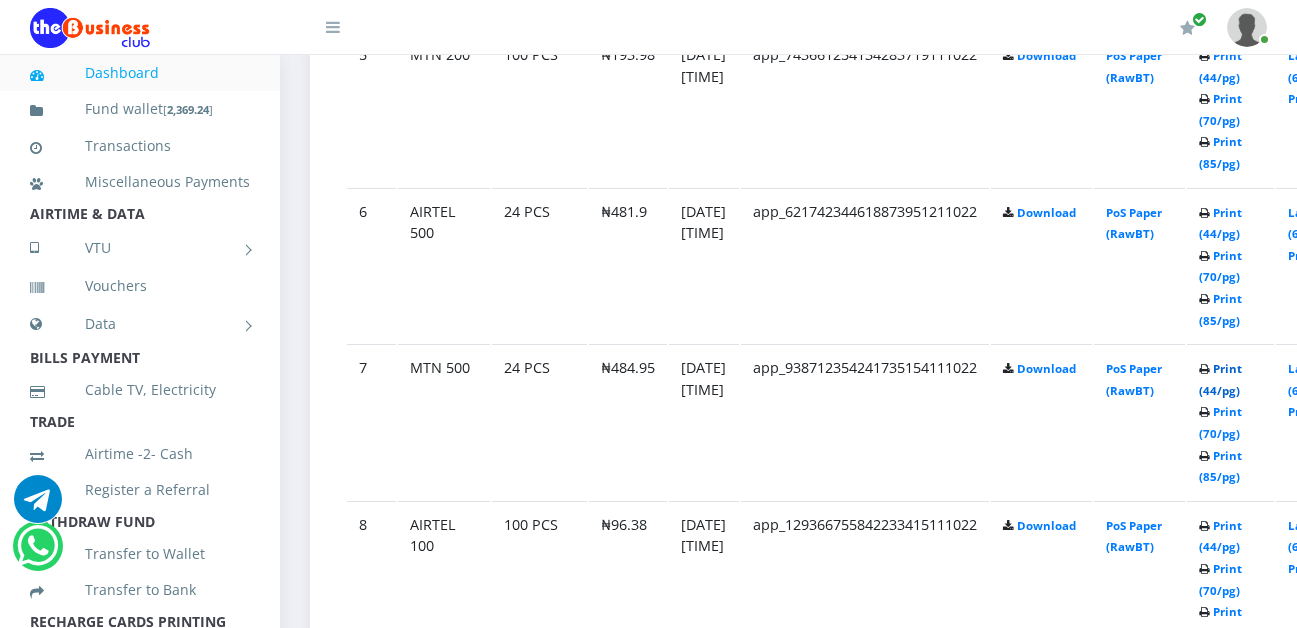 click on "Print (44/pg)" at bounding box center (1220, 379) 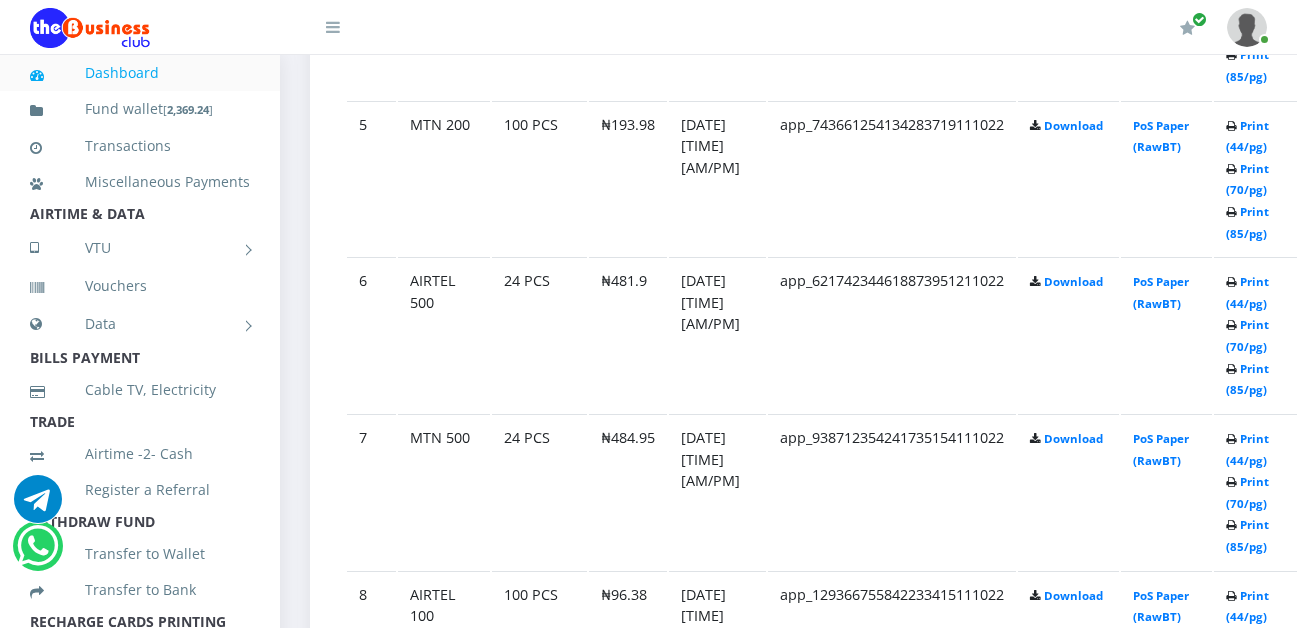 scroll, scrollTop: 0, scrollLeft: 0, axis: both 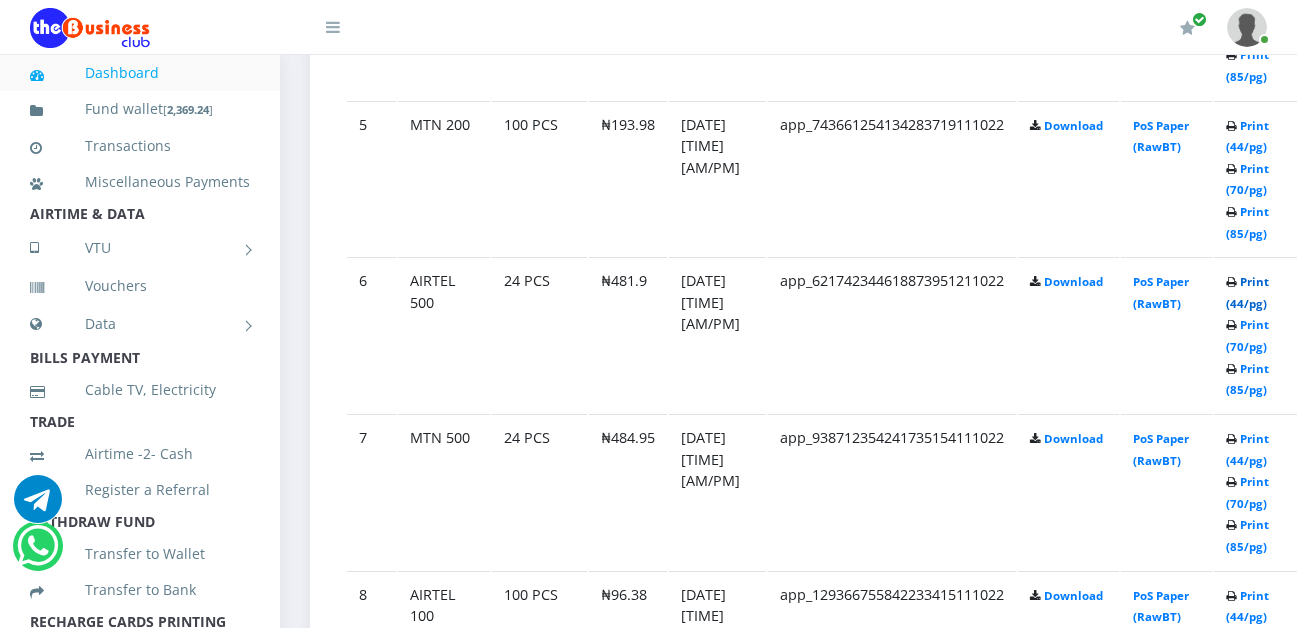 click on "Print (44/pg)" at bounding box center (1220, 289) 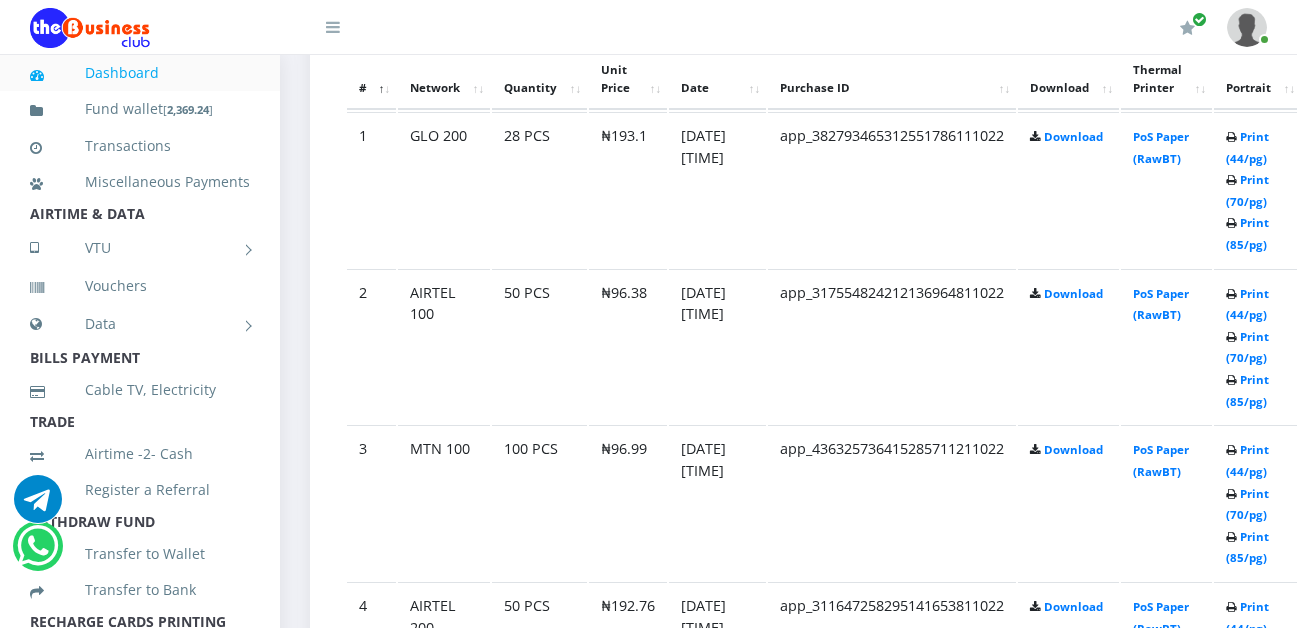 scroll, scrollTop: 1115, scrollLeft: 0, axis: vertical 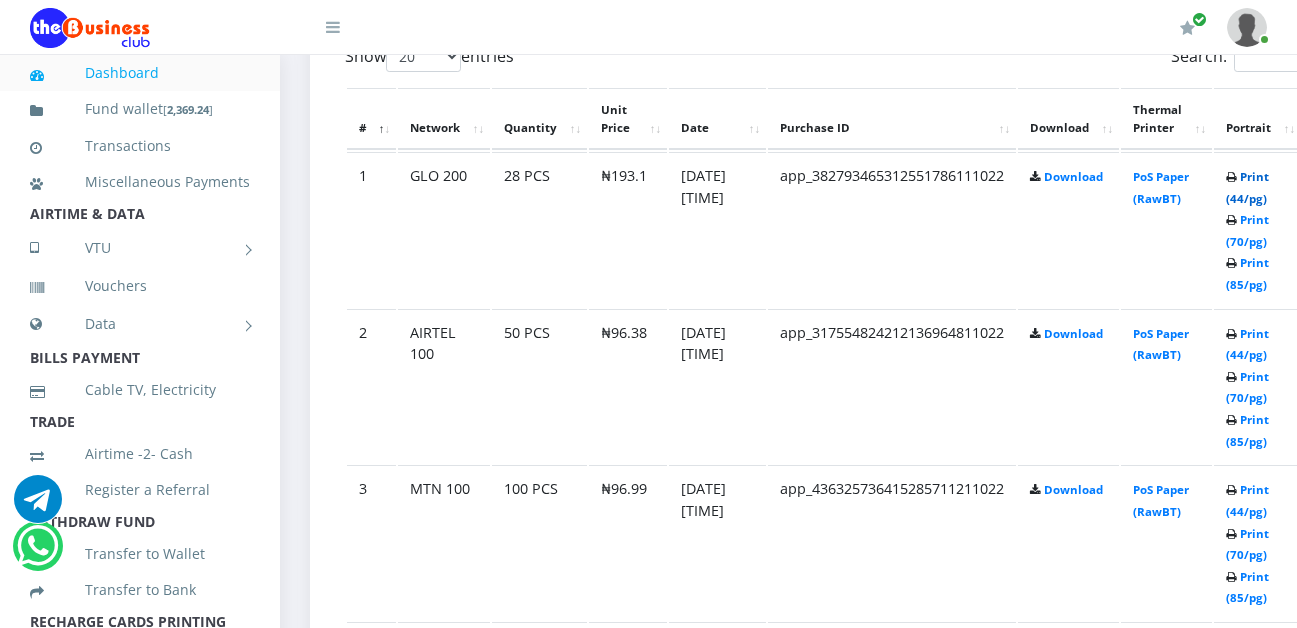 click on "Print (44/pg)" at bounding box center (1220, 183) 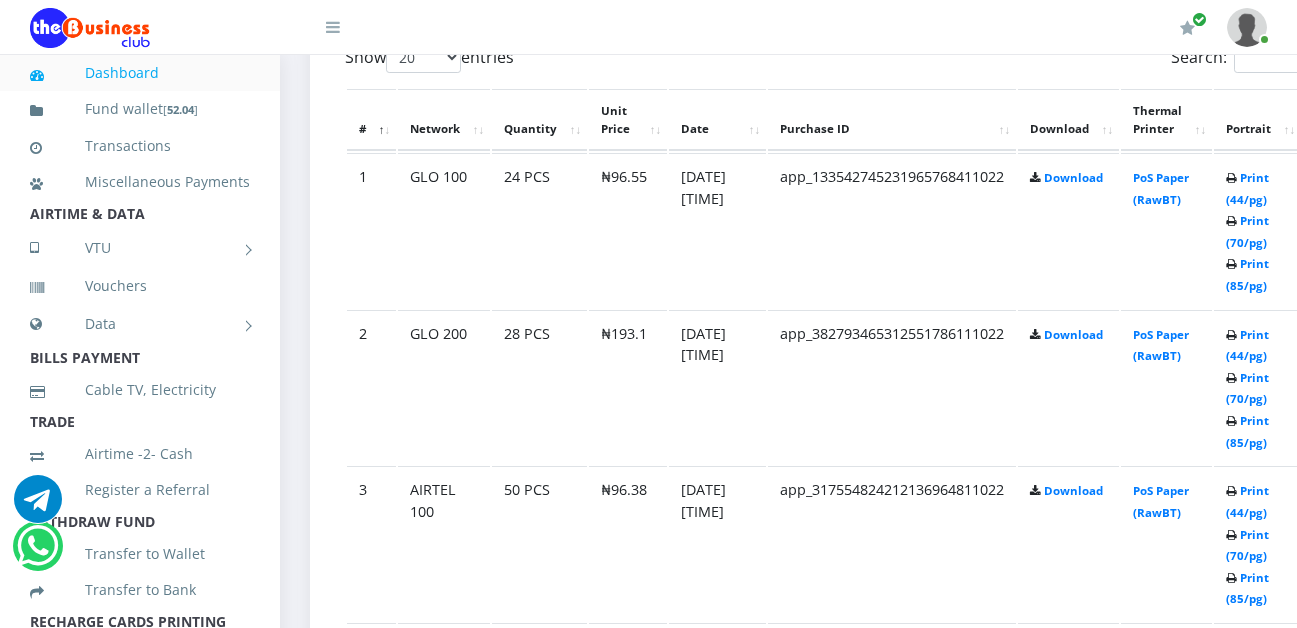 scroll, scrollTop: 0, scrollLeft: 0, axis: both 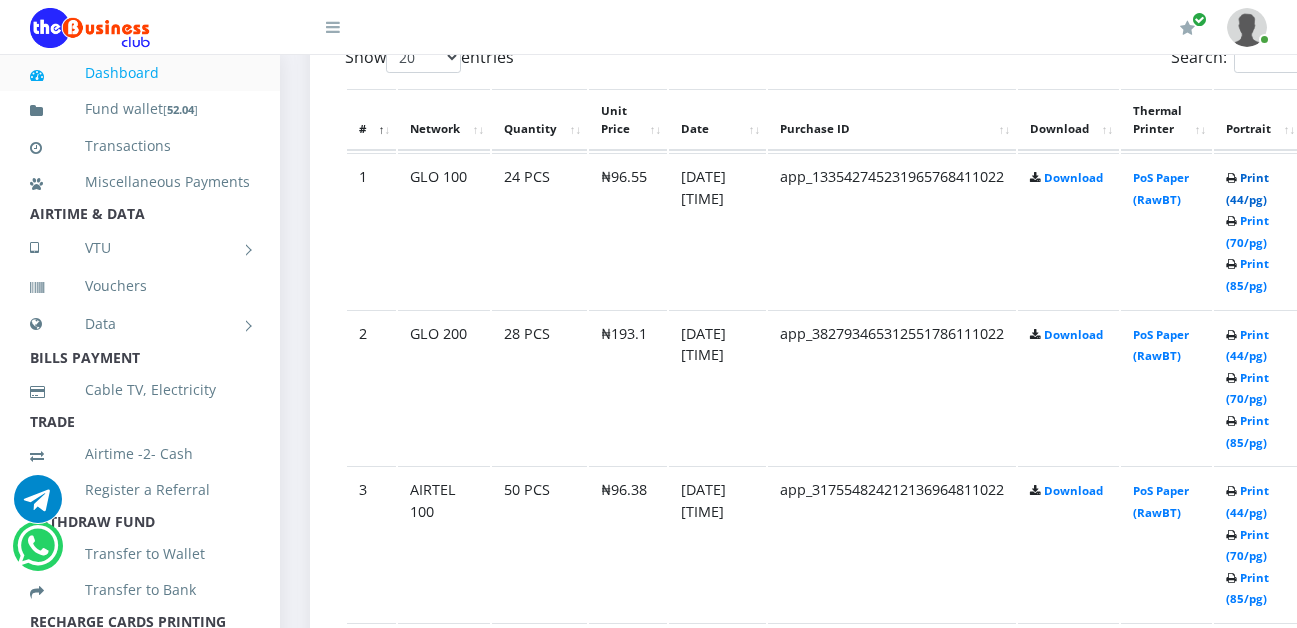 click on "Print (44/pg)" at bounding box center (1228, 185) 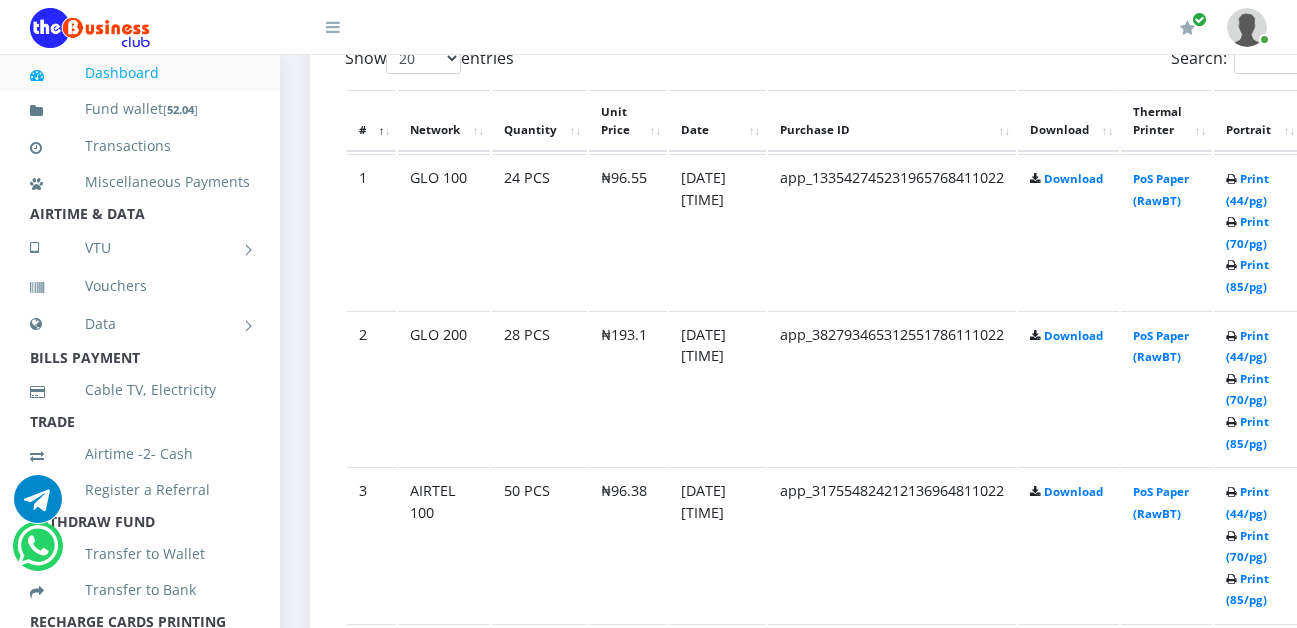 scroll, scrollTop: 0, scrollLeft: 0, axis: both 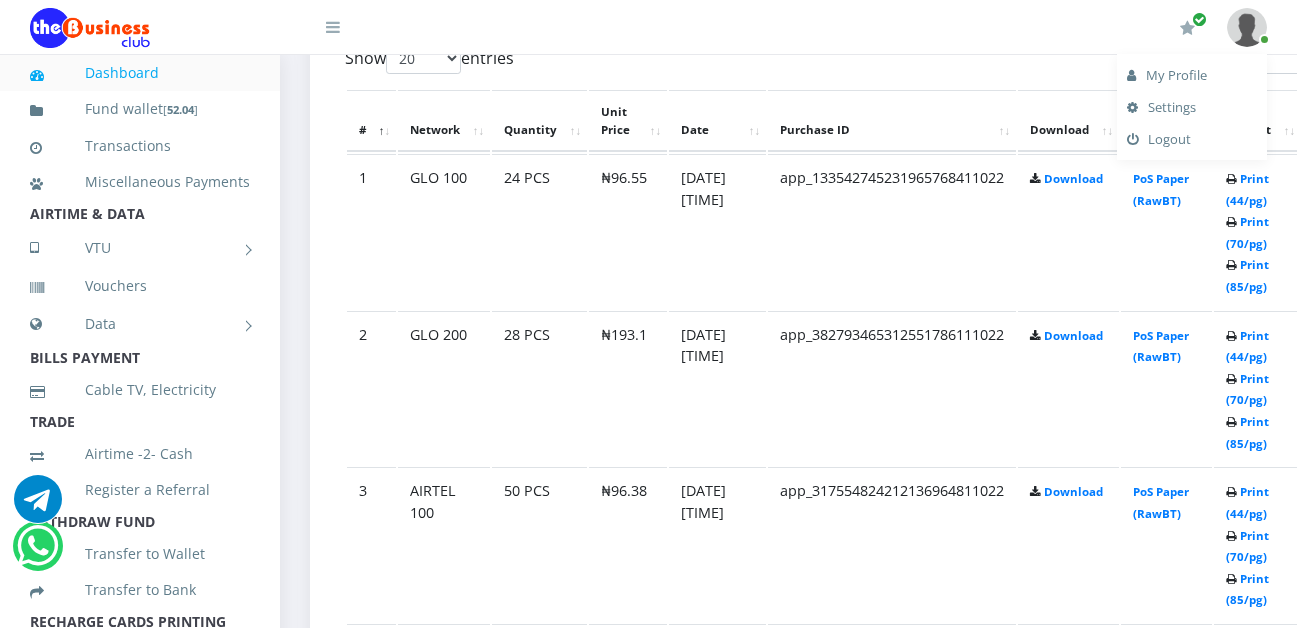 click on "Logout" at bounding box center [1192, 139] 